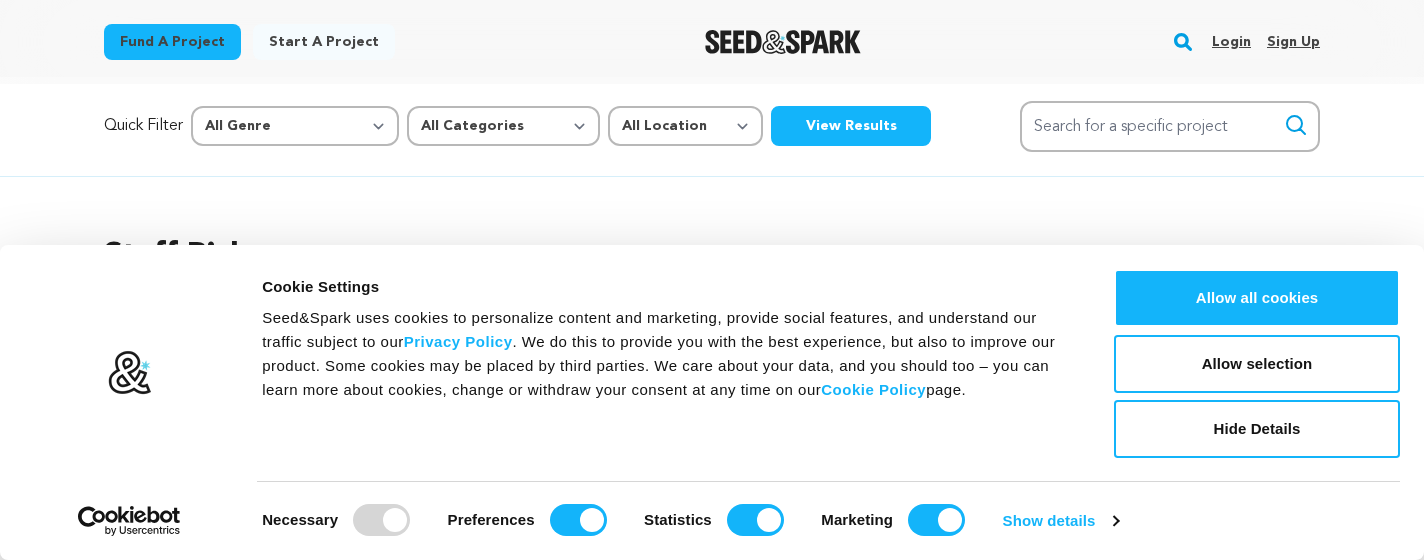 scroll, scrollTop: 0, scrollLeft: 0, axis: both 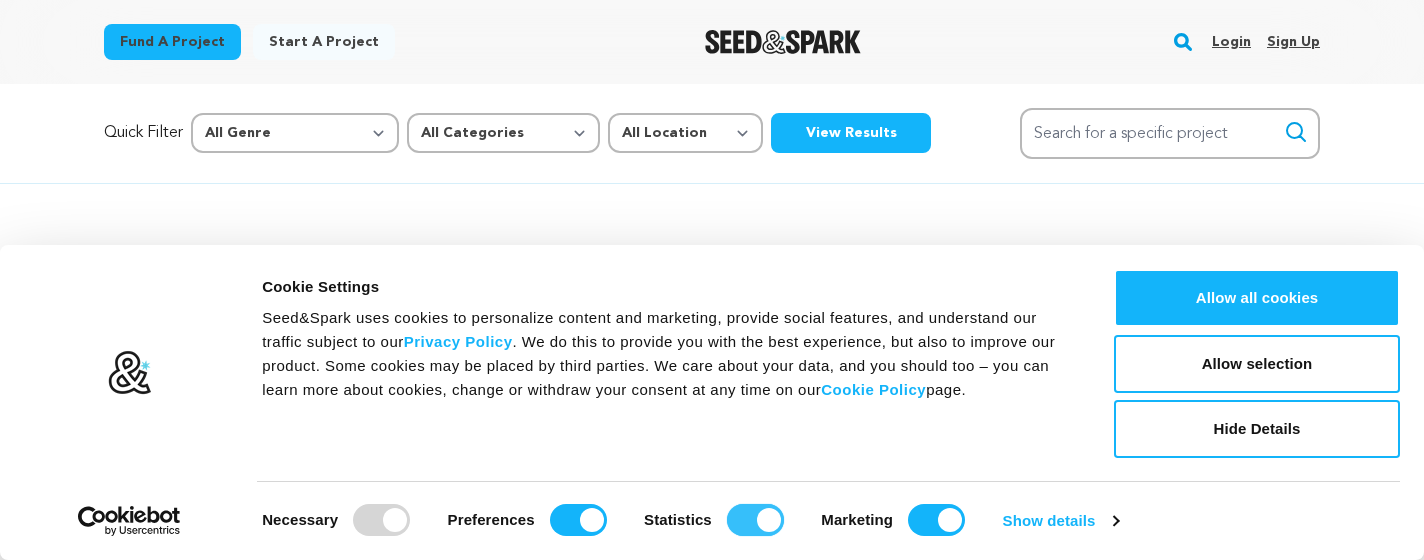 click on "Statistics" at bounding box center (755, 520) 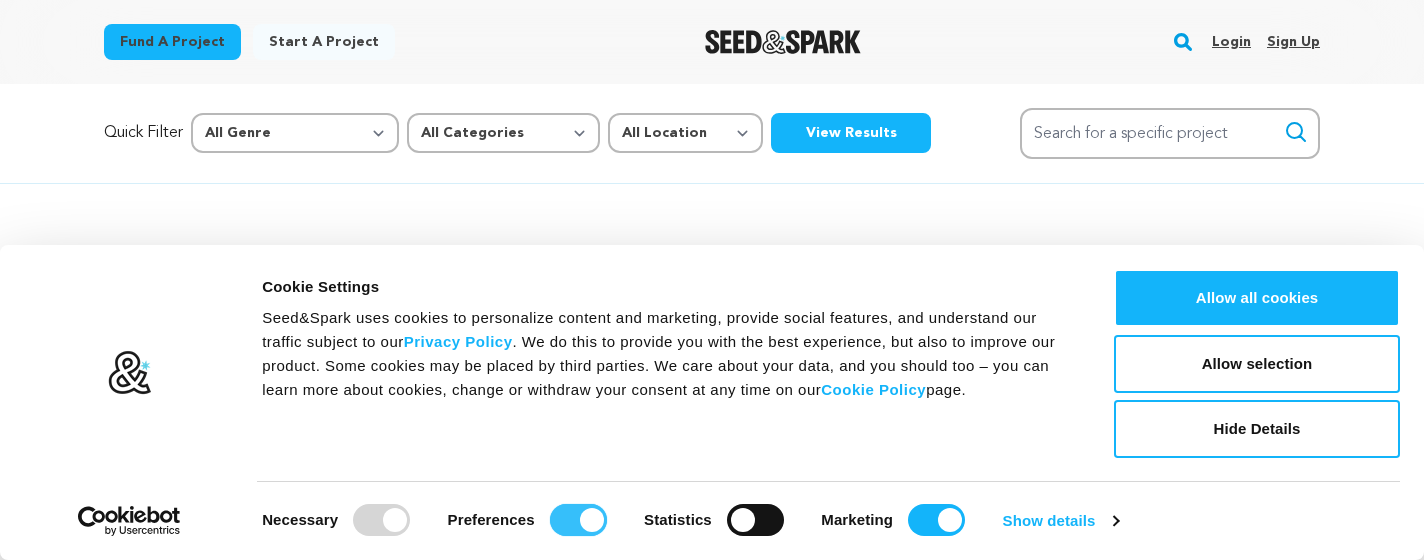 click on "Preferences" at bounding box center [578, 520] 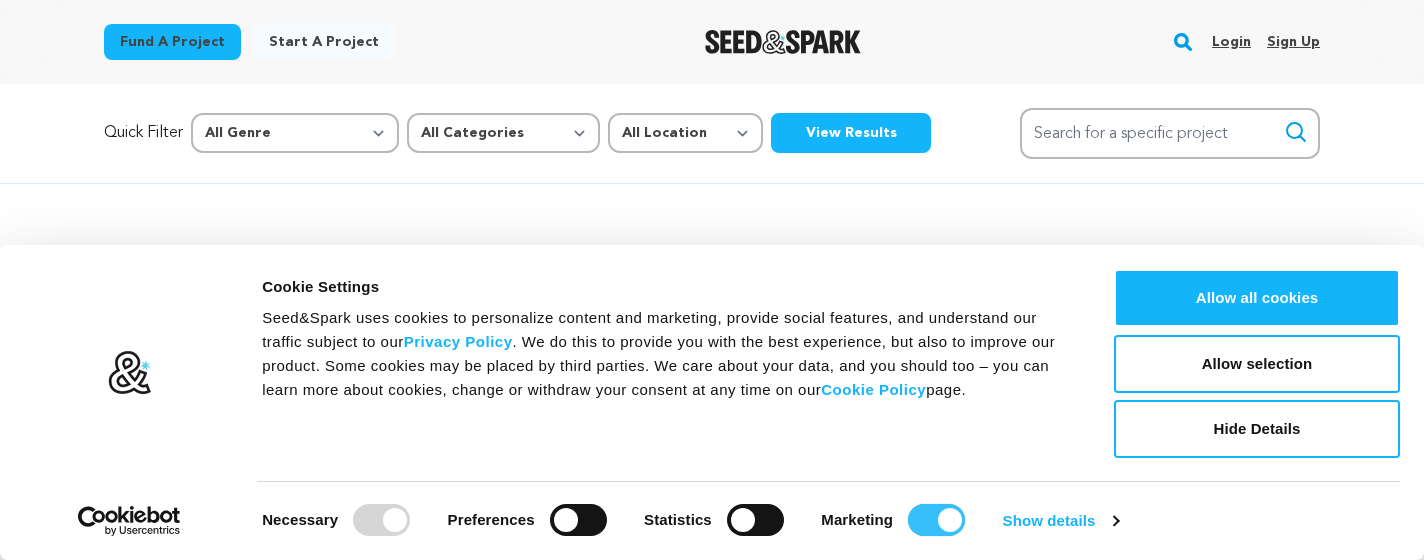 click on "Marketing" at bounding box center [936, 520] 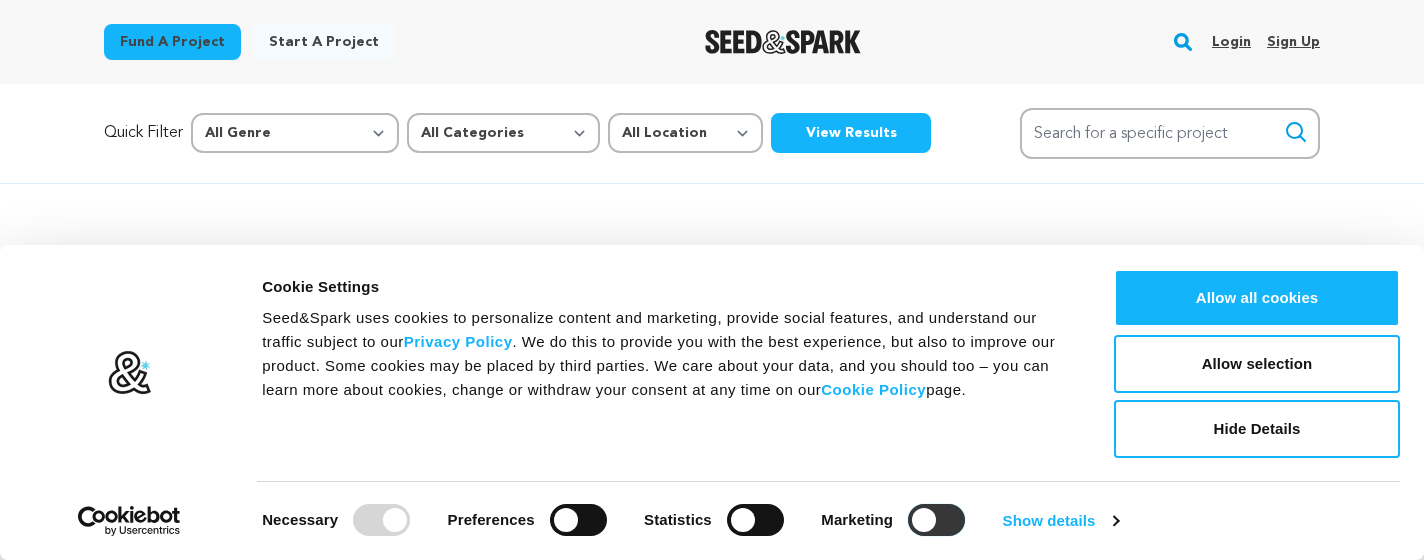 checkbox on "false" 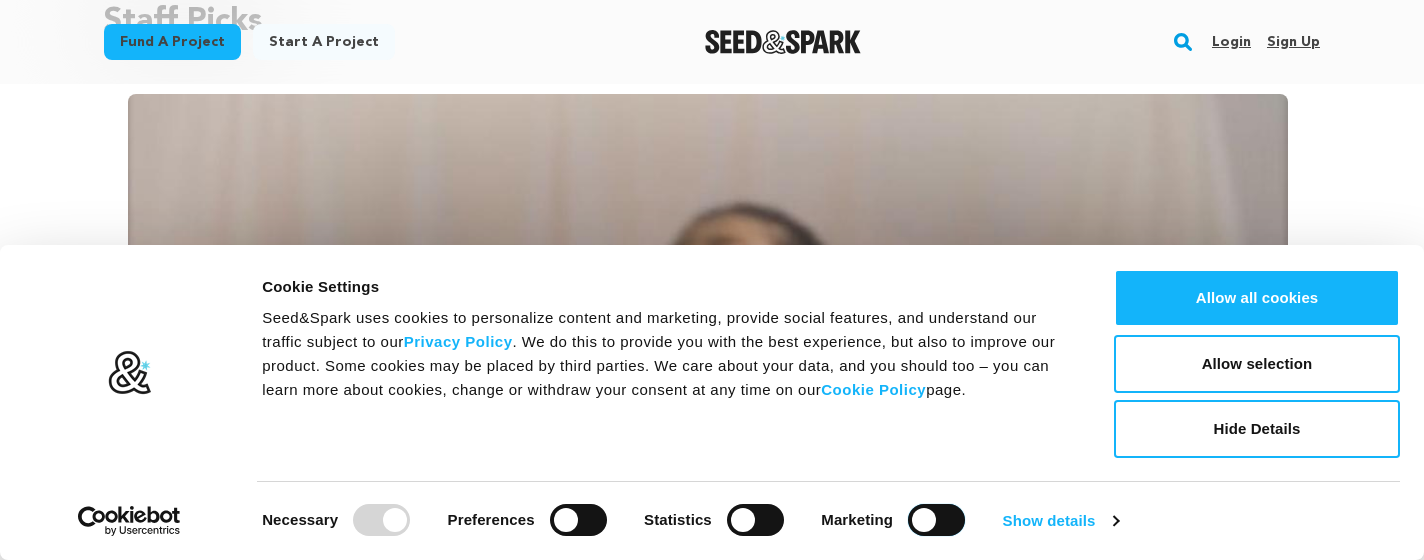 scroll, scrollTop: 294, scrollLeft: 0, axis: vertical 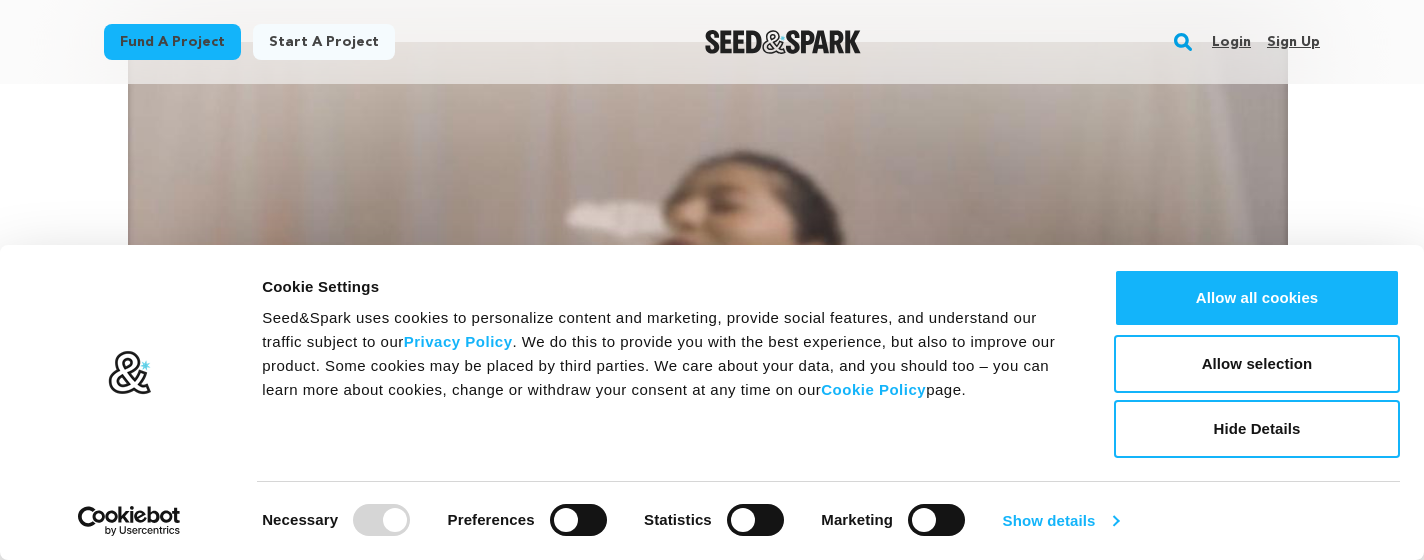 click on "Show details" at bounding box center (1061, 521) 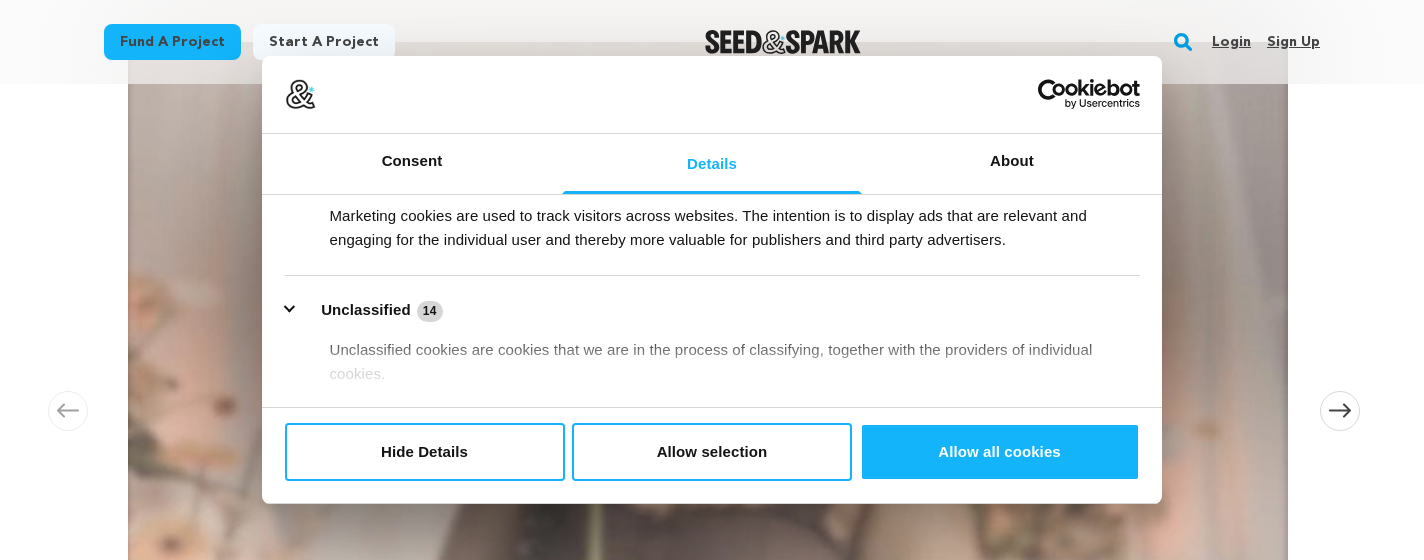 scroll, scrollTop: 562, scrollLeft: 0, axis: vertical 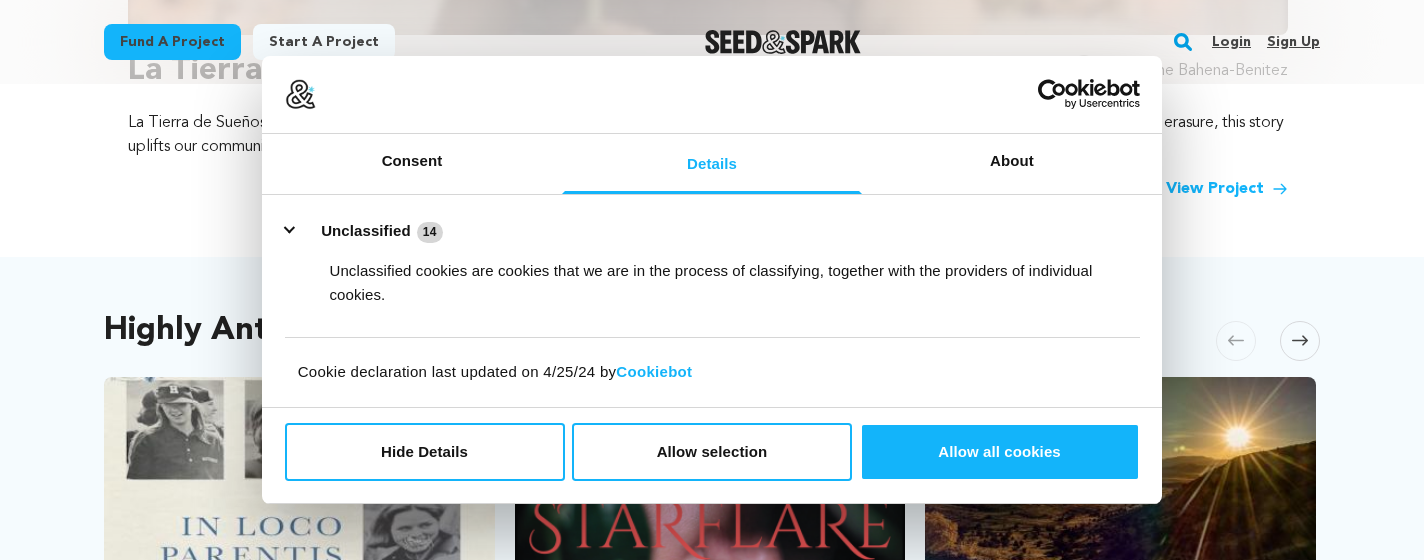 click on "Highly Anticipated
Carousel
Skip to previous slide page
Carousel
In Loco Parentis
Leicester, Vermont | Film Feature
Documentary, Crime
Two boarding schools in affluent Lakeville, CT face a litany of abuse allegations from the 1970s and 1980s. How deep does the cover-up go?
62 %
11 days left" at bounding box center (712, 931) 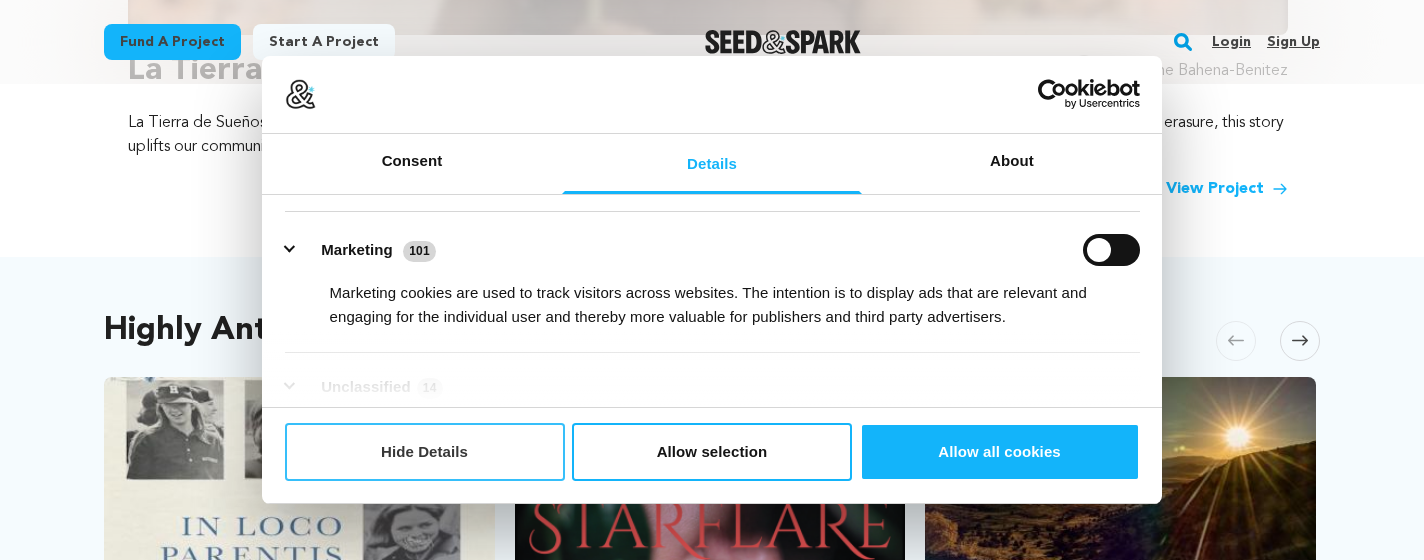 click on "Hide Details" at bounding box center [425, 452] 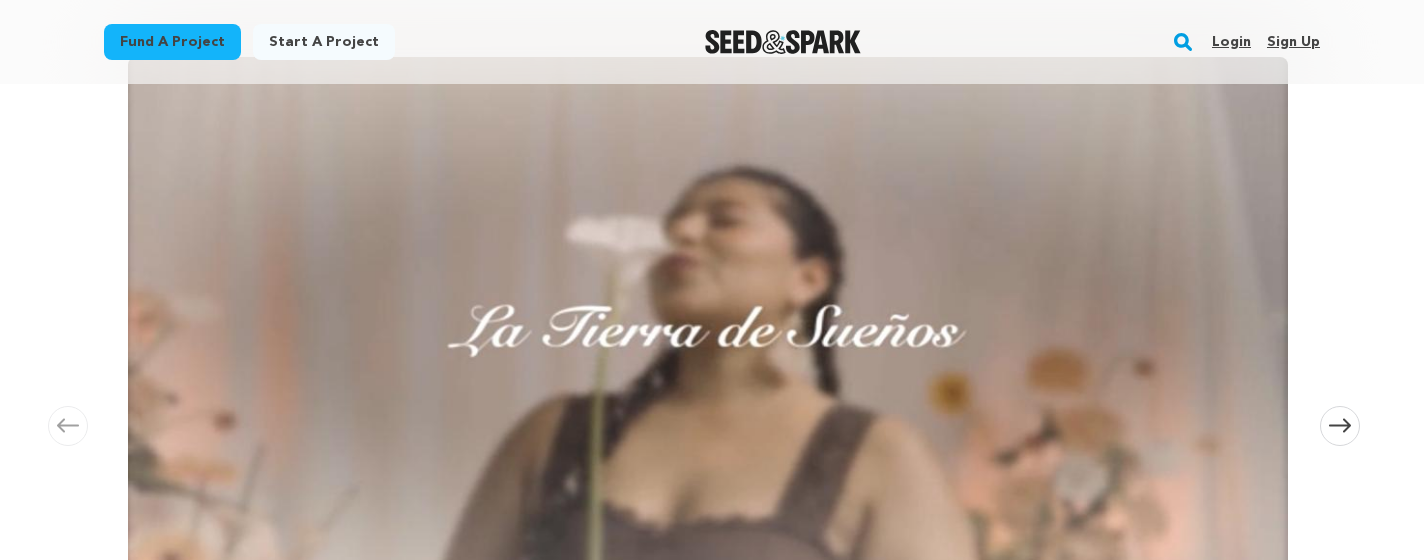 scroll, scrollTop: 273, scrollLeft: 0, axis: vertical 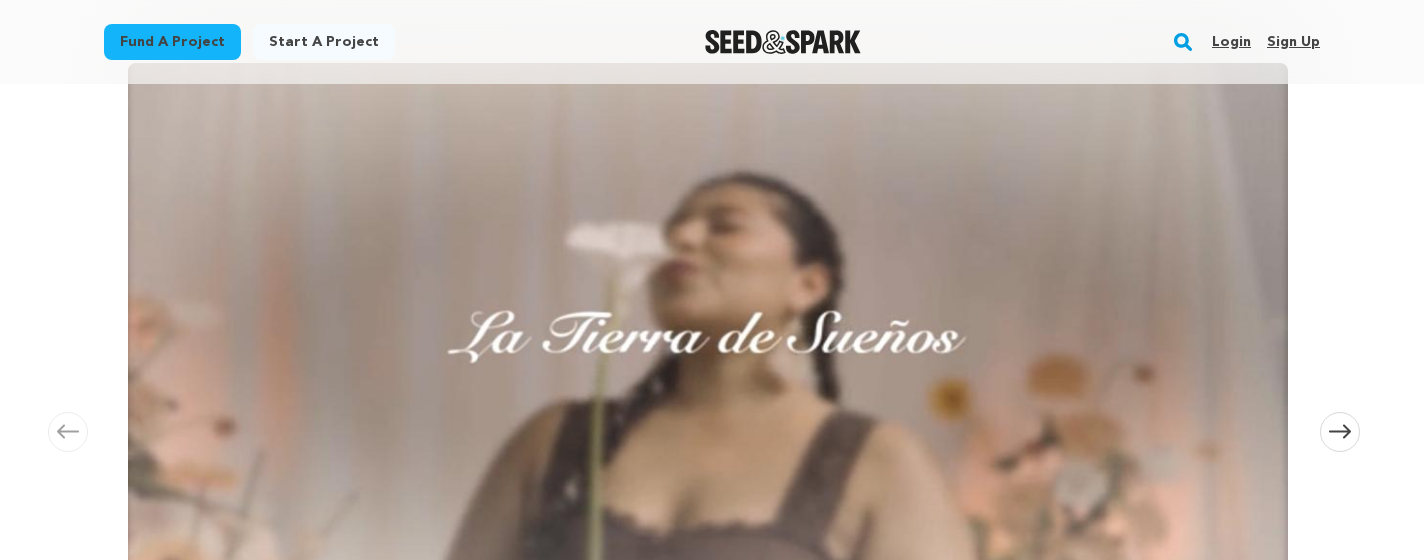 click 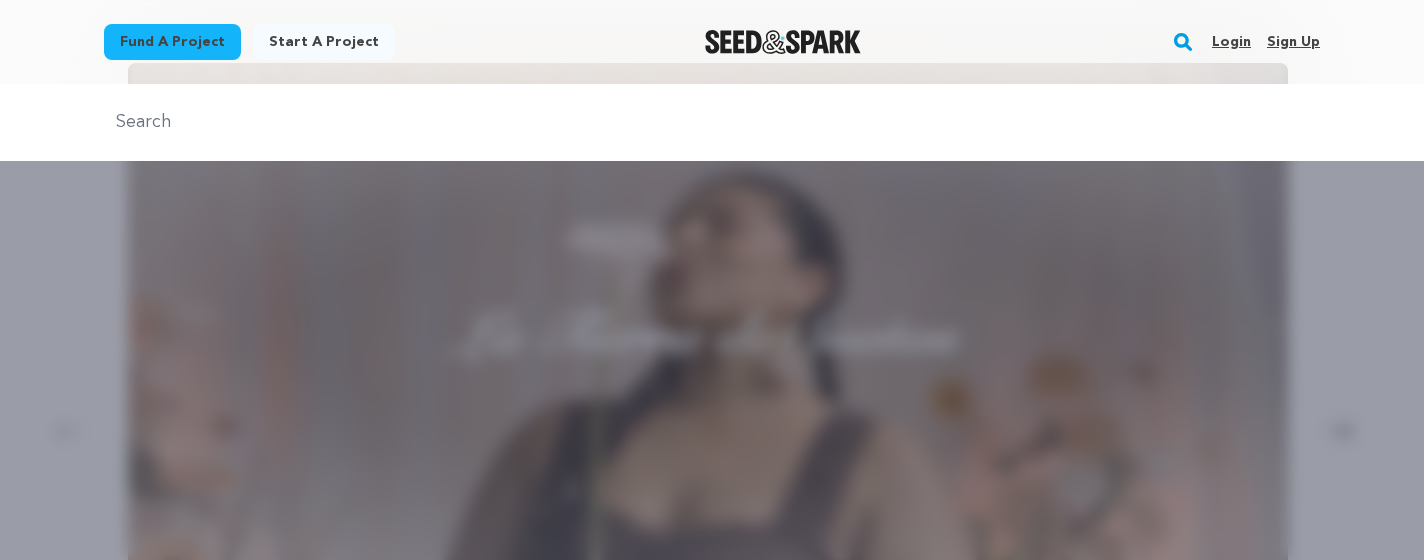 click at bounding box center (712, 122) 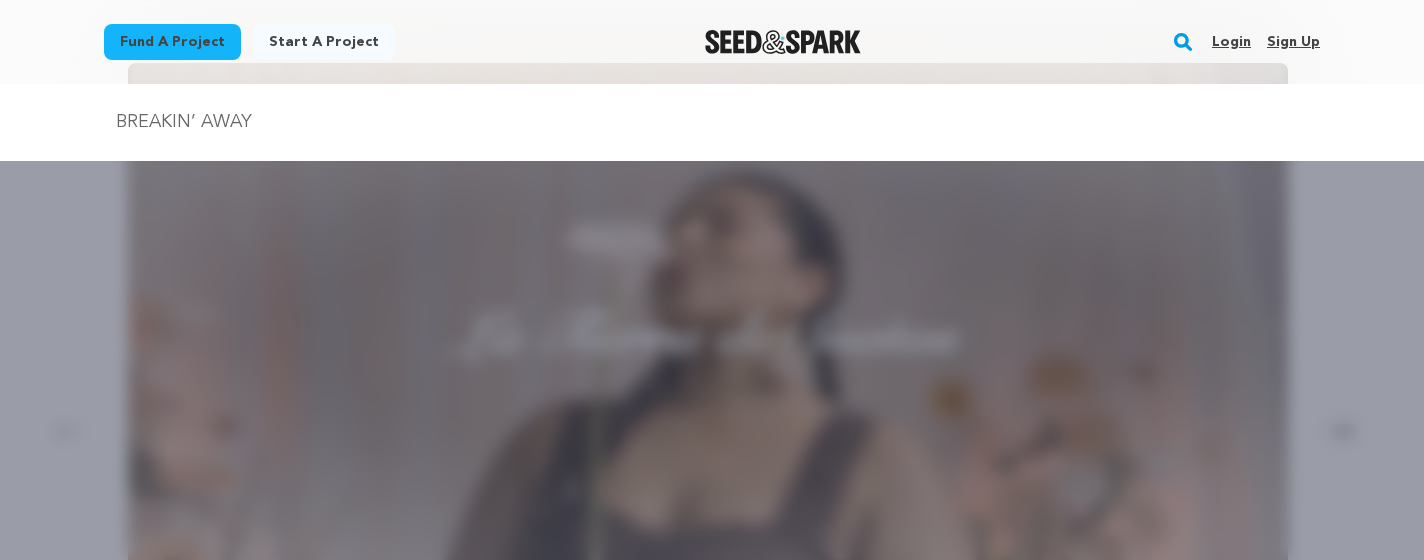 type on "BREAKIN’ AWAY" 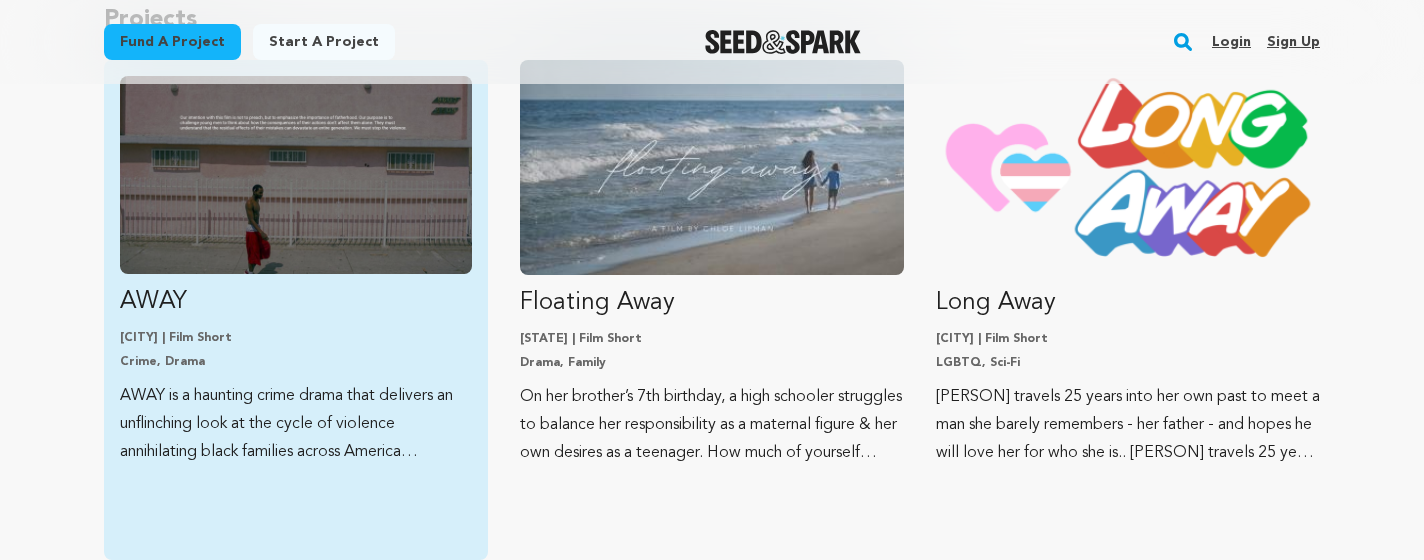 scroll, scrollTop: 409, scrollLeft: 0, axis: vertical 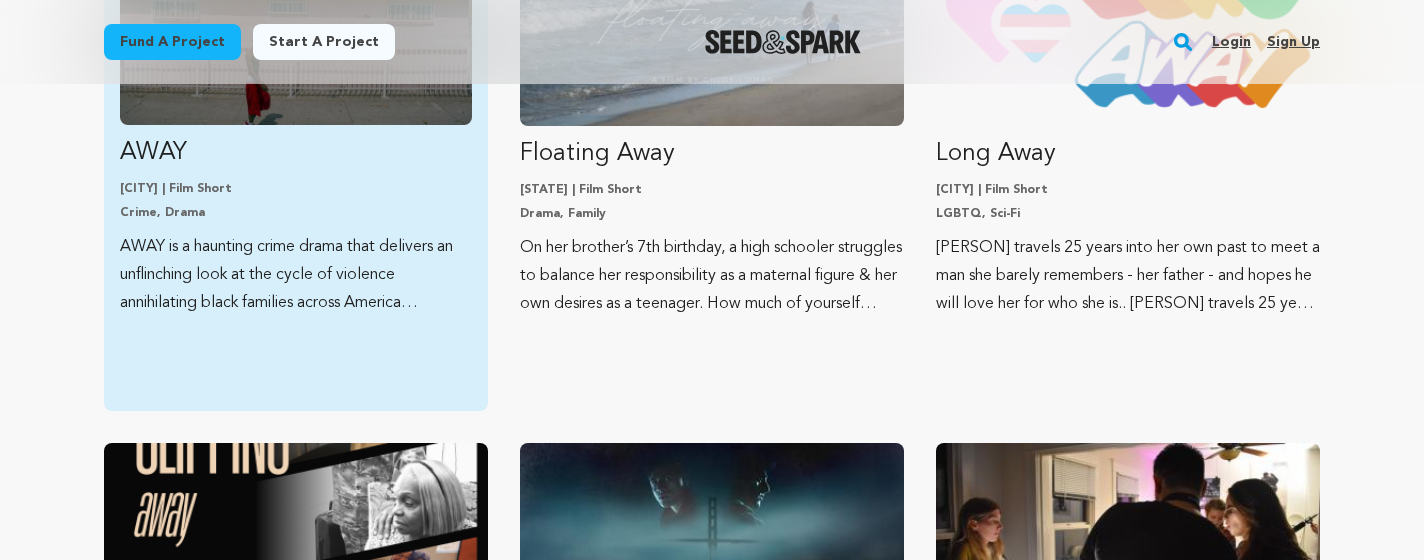drag, startPoint x: 419, startPoint y: 324, endPoint x: 420, endPoint y: 92, distance: 232.00215 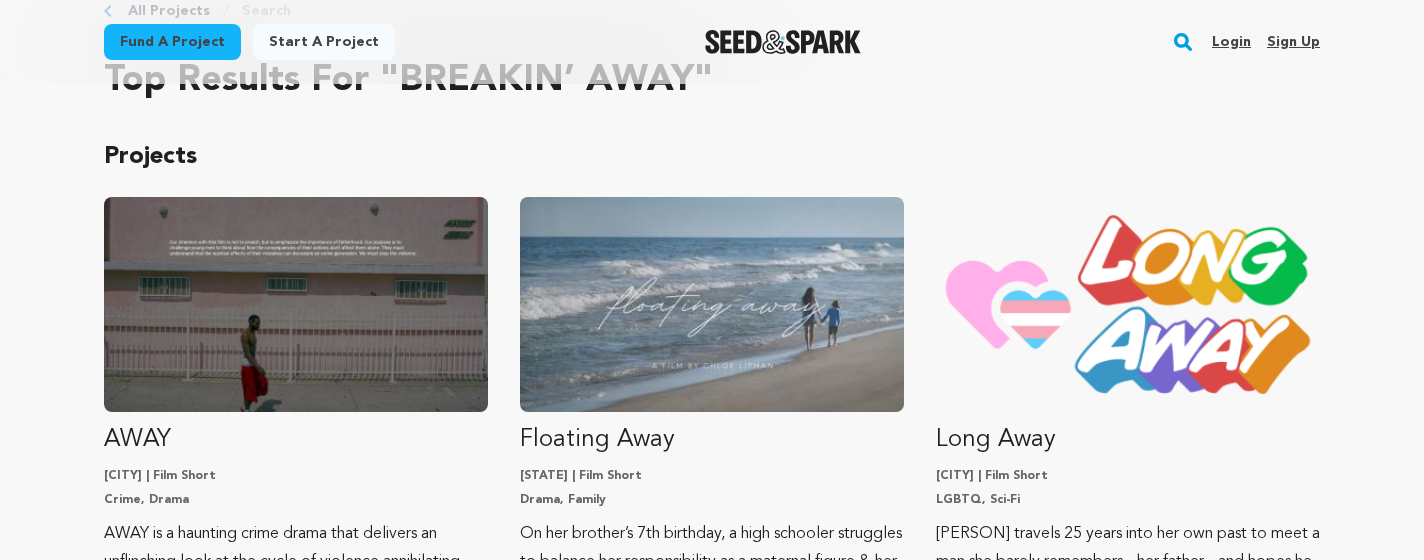 scroll, scrollTop: 0, scrollLeft: 0, axis: both 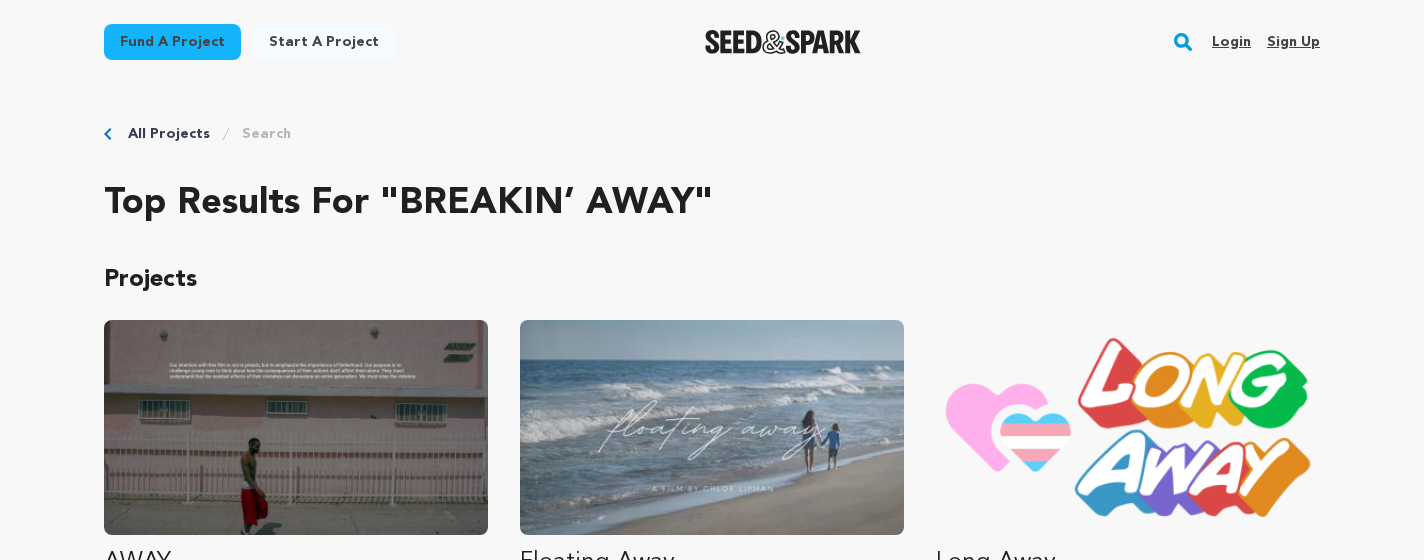 click on "Search" at bounding box center (266, 134) 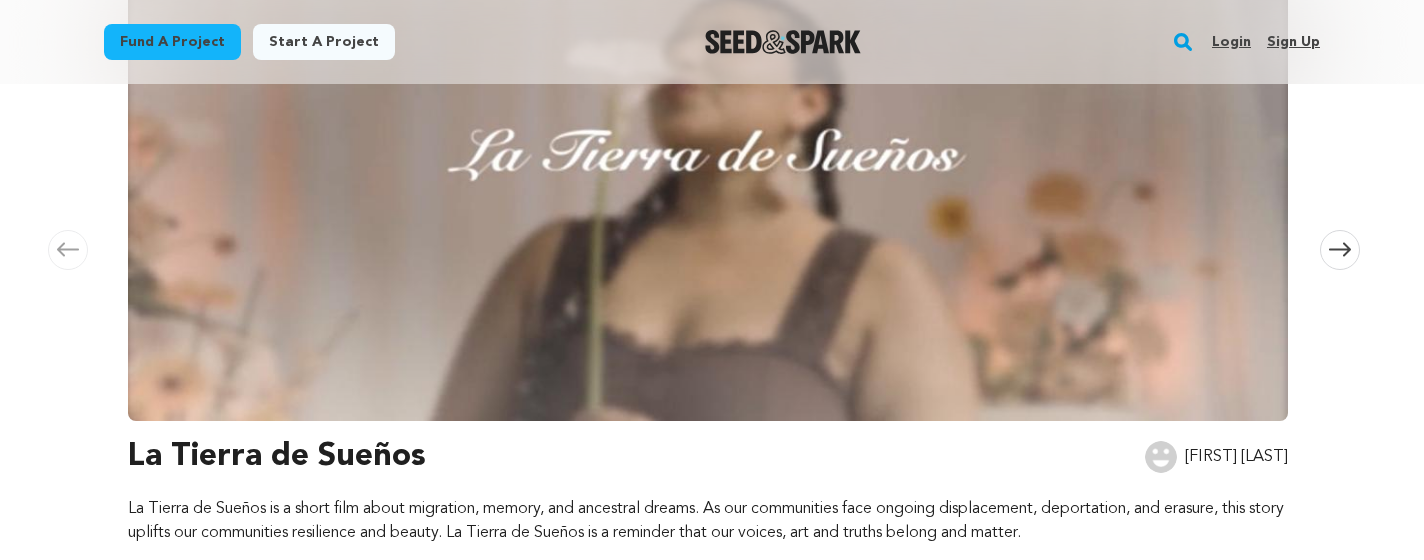 scroll, scrollTop: 439, scrollLeft: 0, axis: vertical 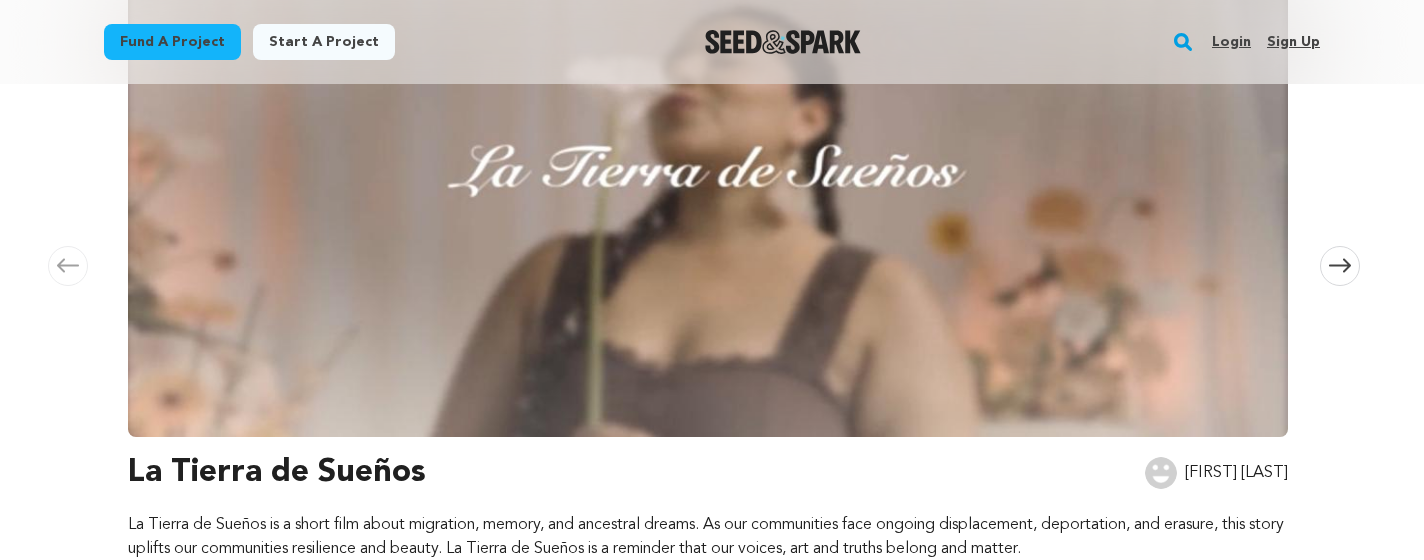 click 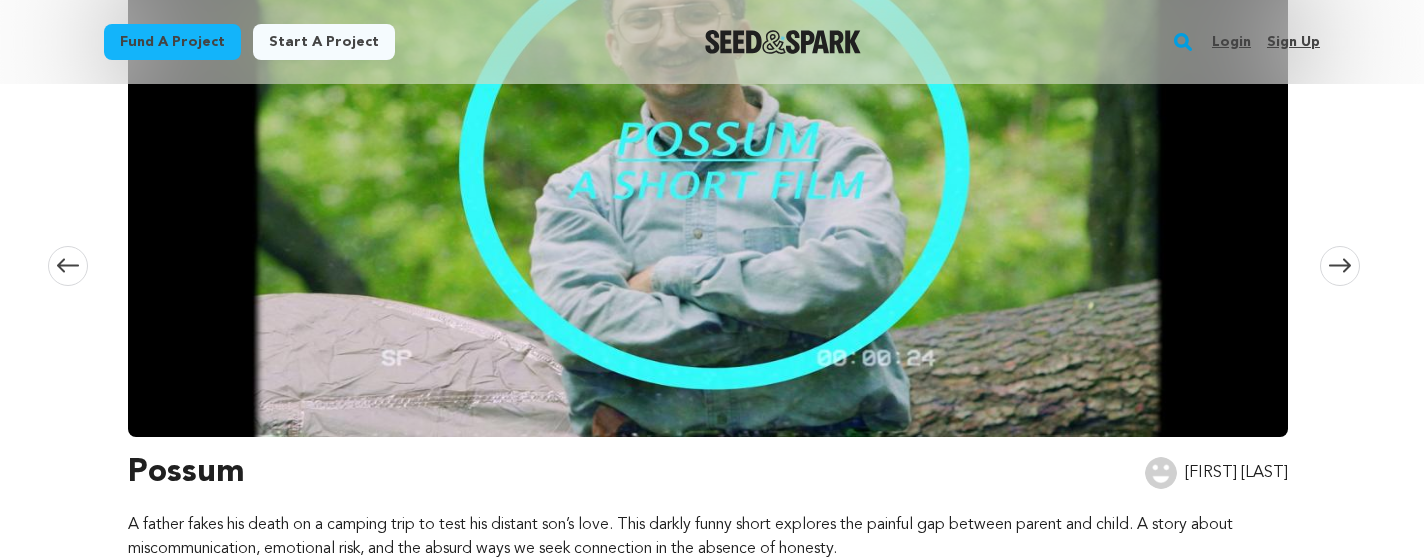 click 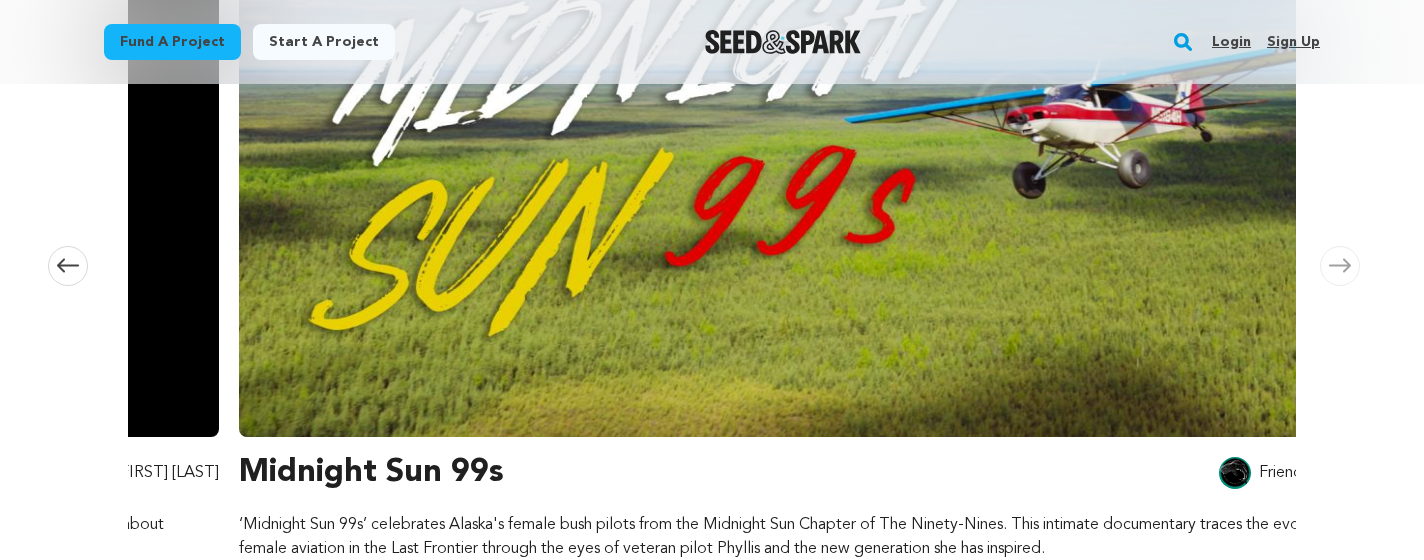 scroll, scrollTop: 0, scrollLeft: 2360, axis: horizontal 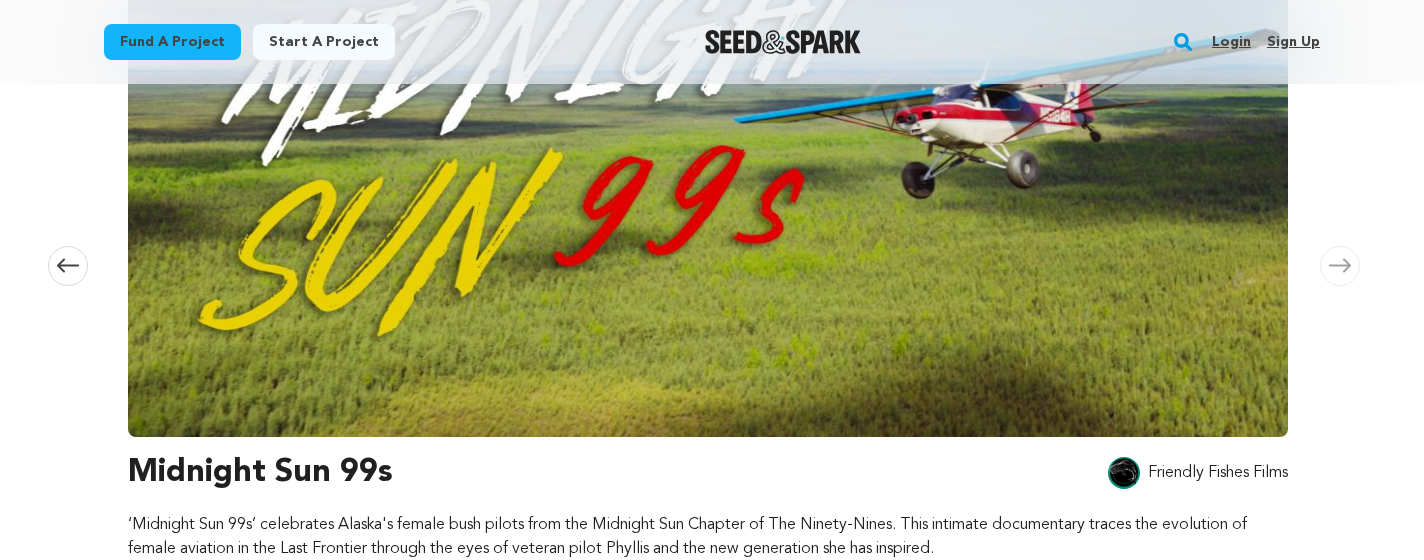 click 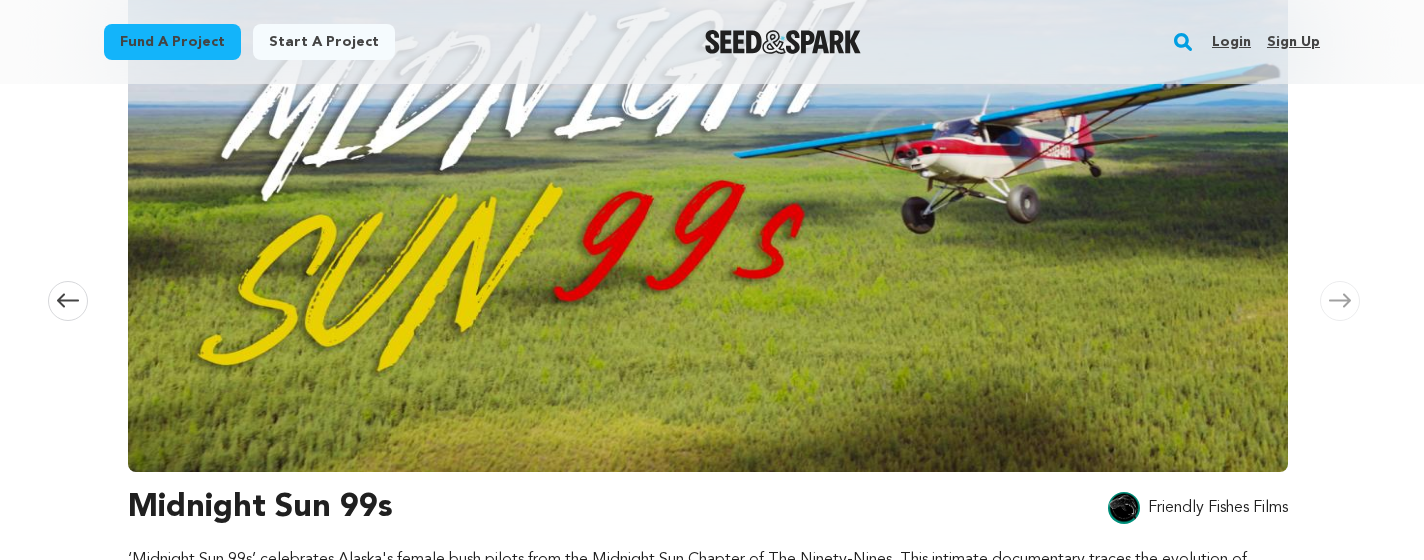 scroll, scrollTop: 399, scrollLeft: 0, axis: vertical 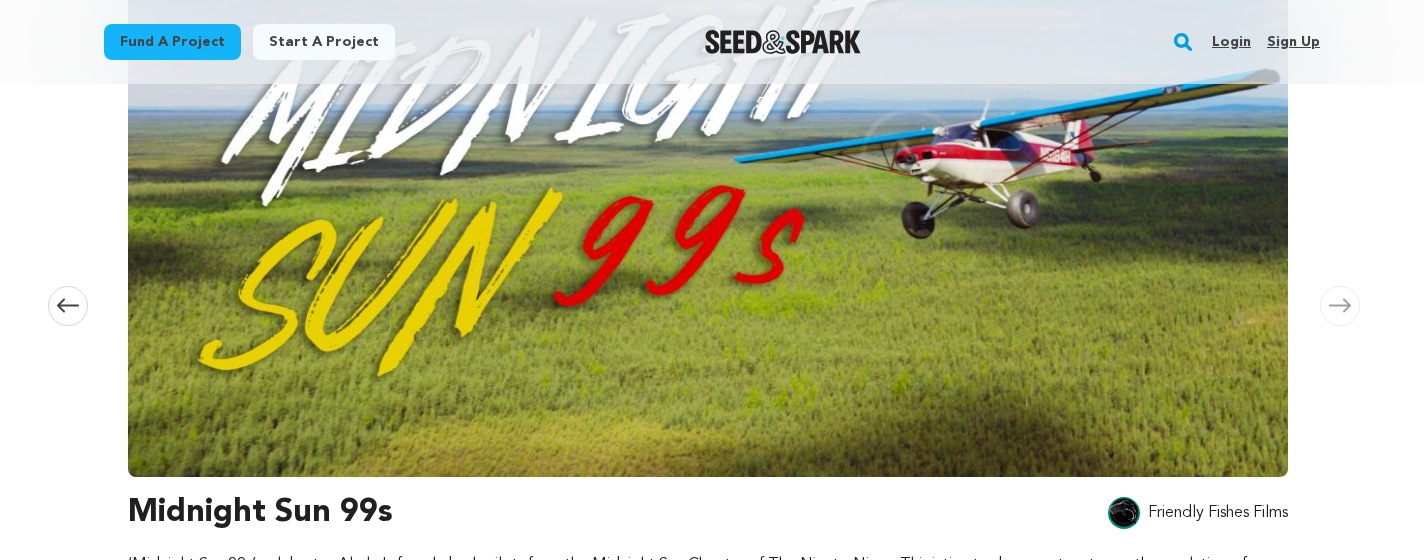 click 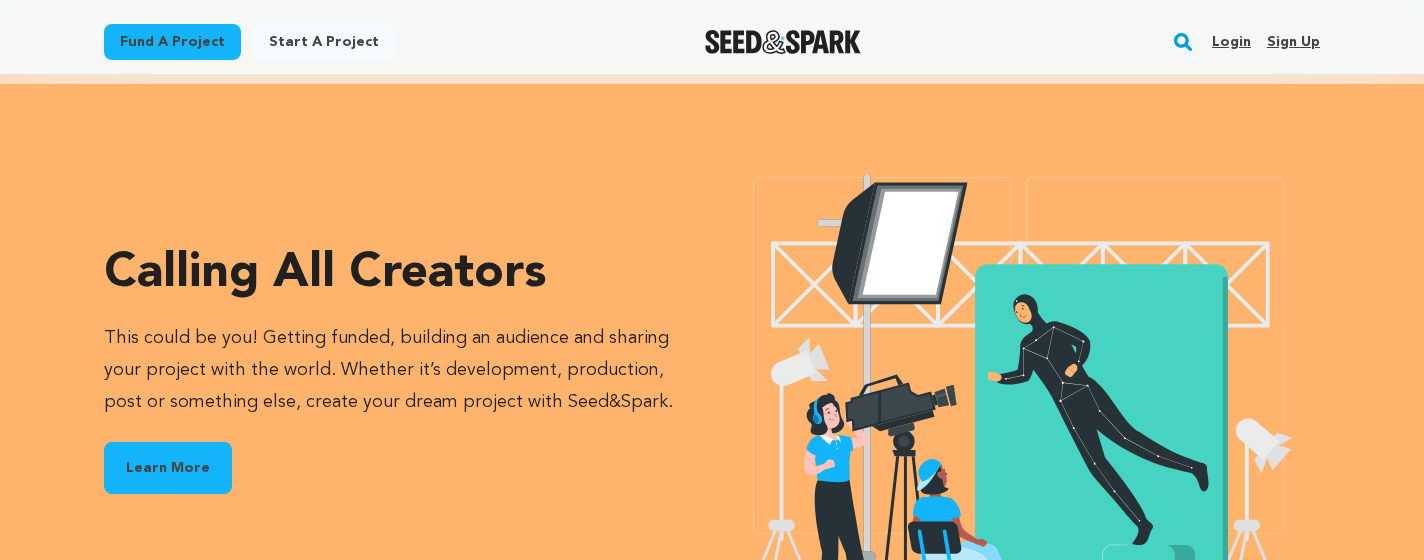 scroll, scrollTop: 2444, scrollLeft: 0, axis: vertical 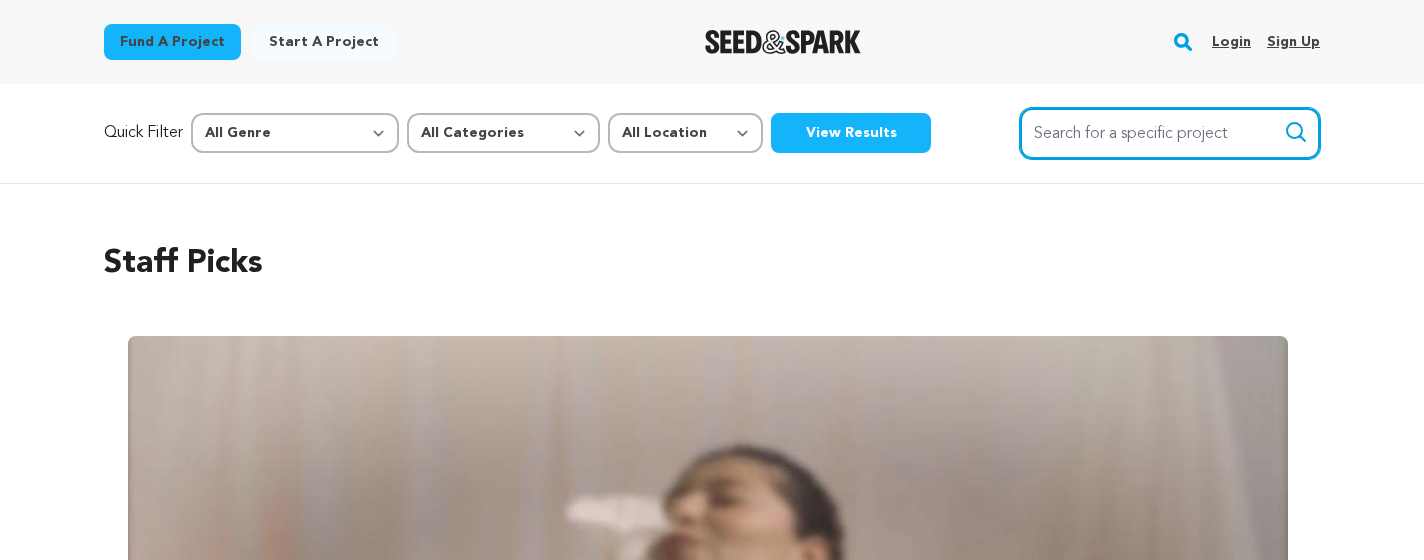 click on "Search for a specific project" at bounding box center (1170, 133) 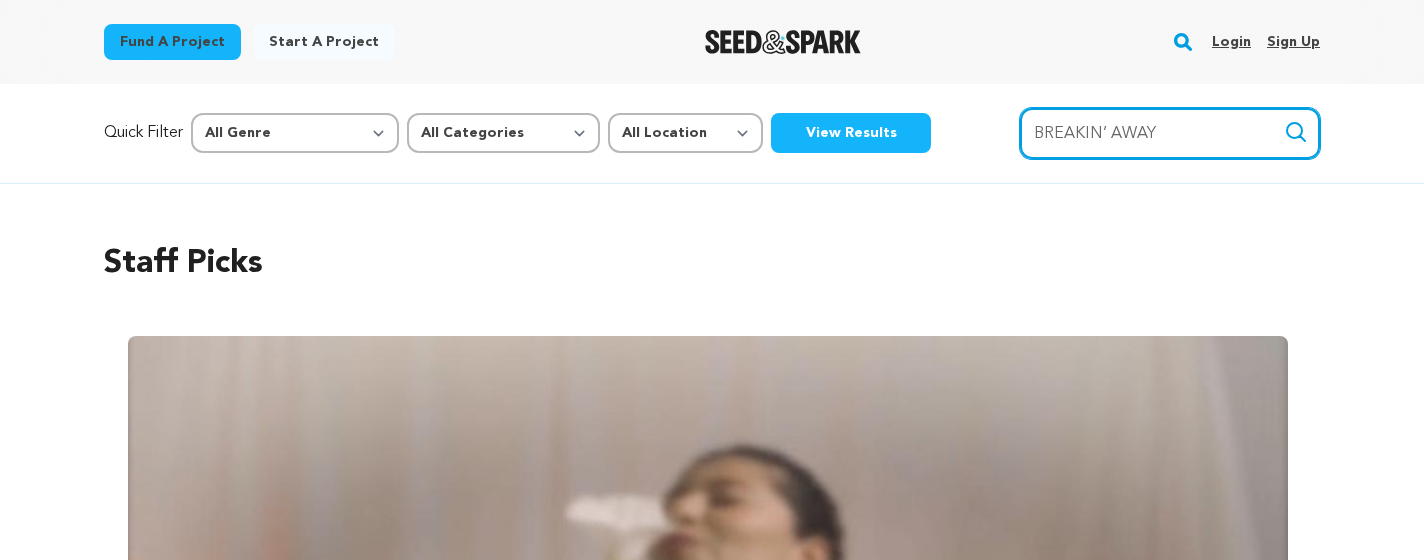 click on "BREAKIN’ AWAY" at bounding box center (1170, 133) 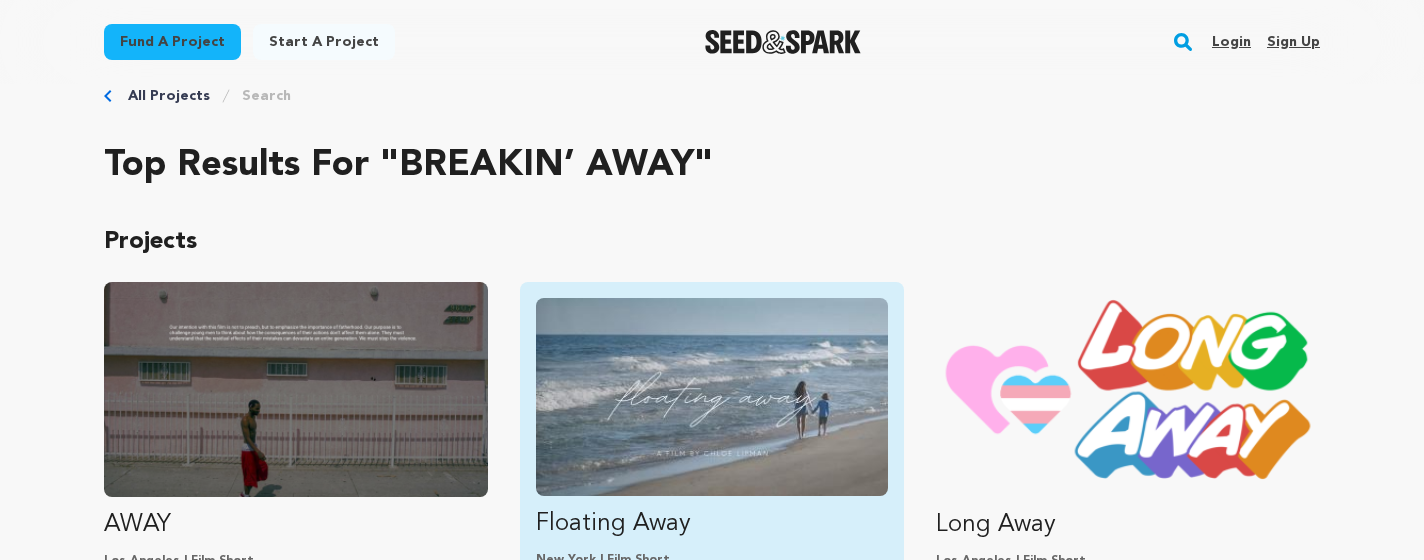 scroll, scrollTop: 0, scrollLeft: 0, axis: both 